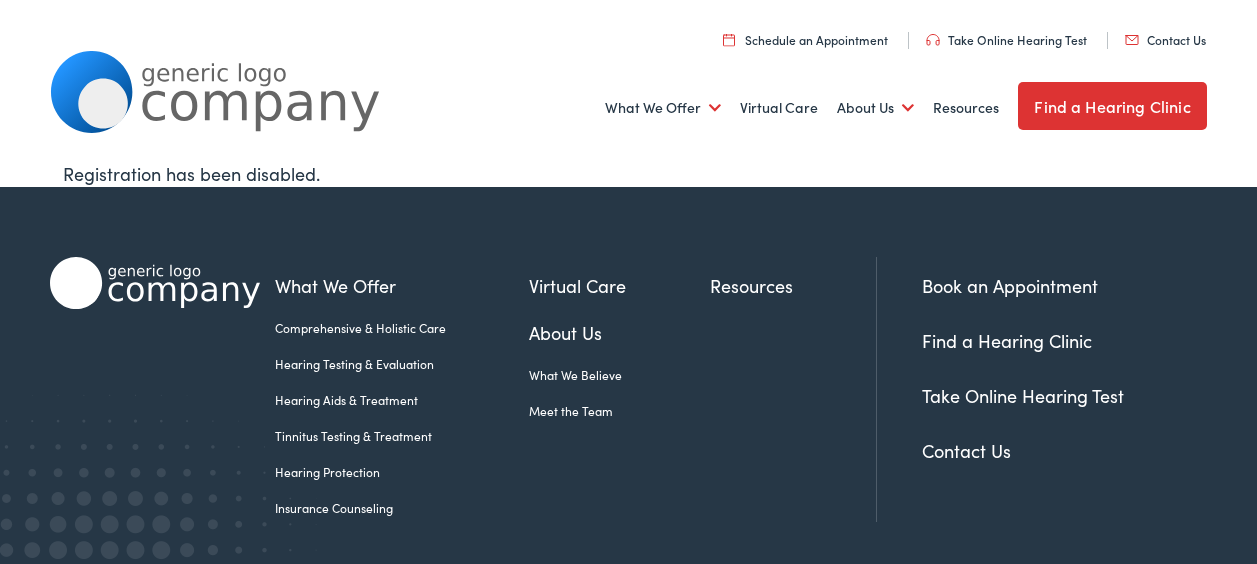 scroll, scrollTop: 0, scrollLeft: 0, axis: both 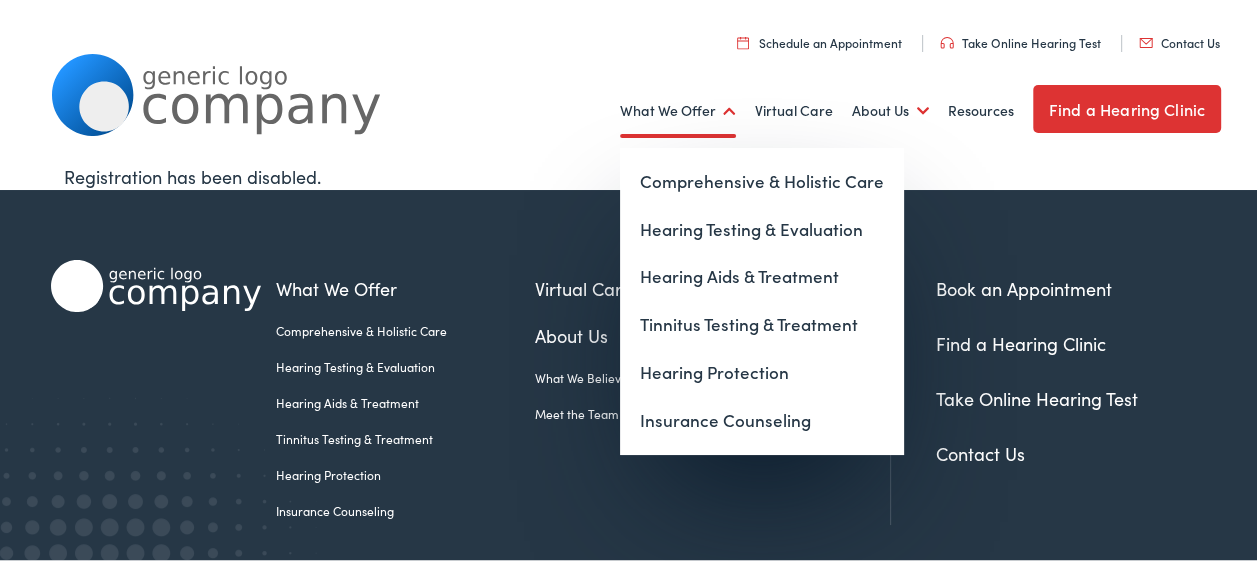 click on "What We Offer" at bounding box center (678, 108) 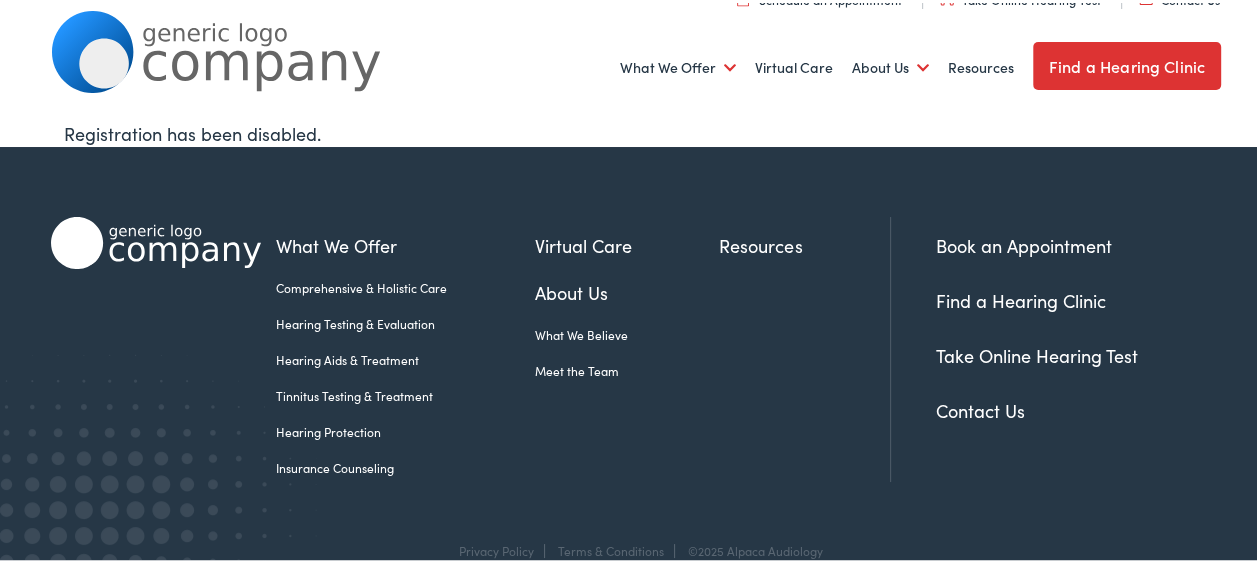 scroll, scrollTop: 74, scrollLeft: 0, axis: vertical 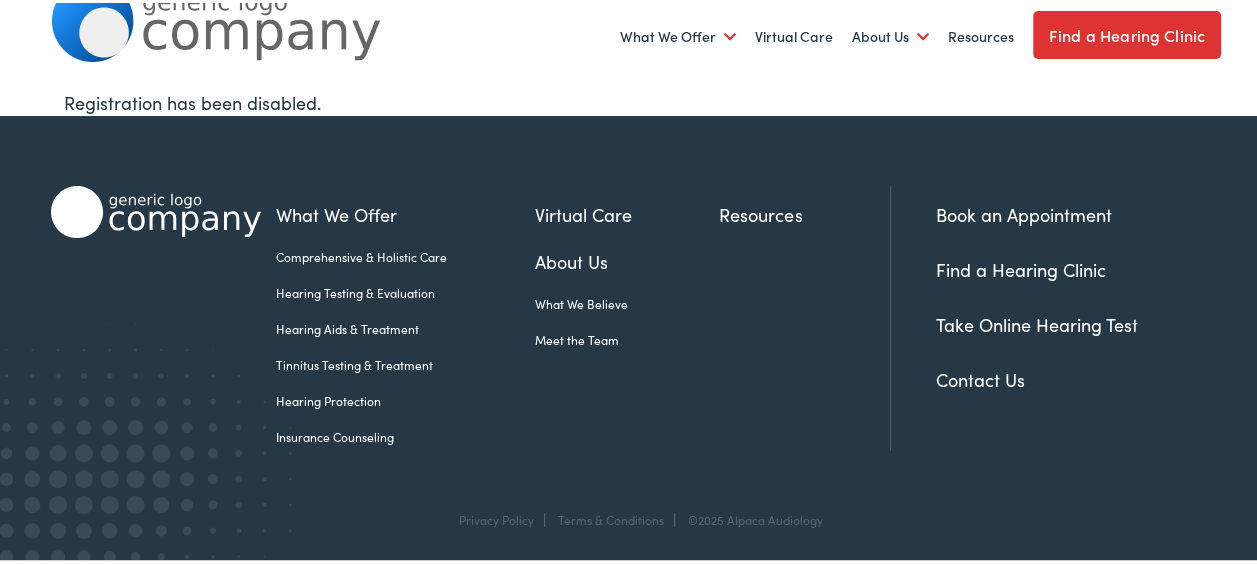 click on "Hearing Aids & Treatment" at bounding box center (405, 326) 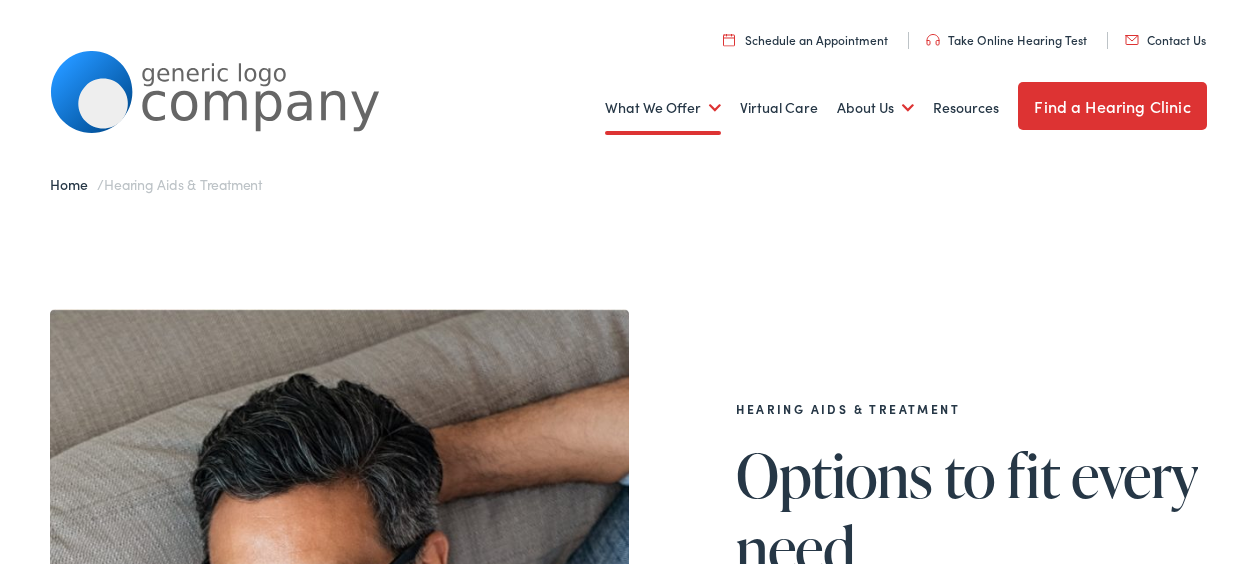 scroll, scrollTop: 0, scrollLeft: 0, axis: both 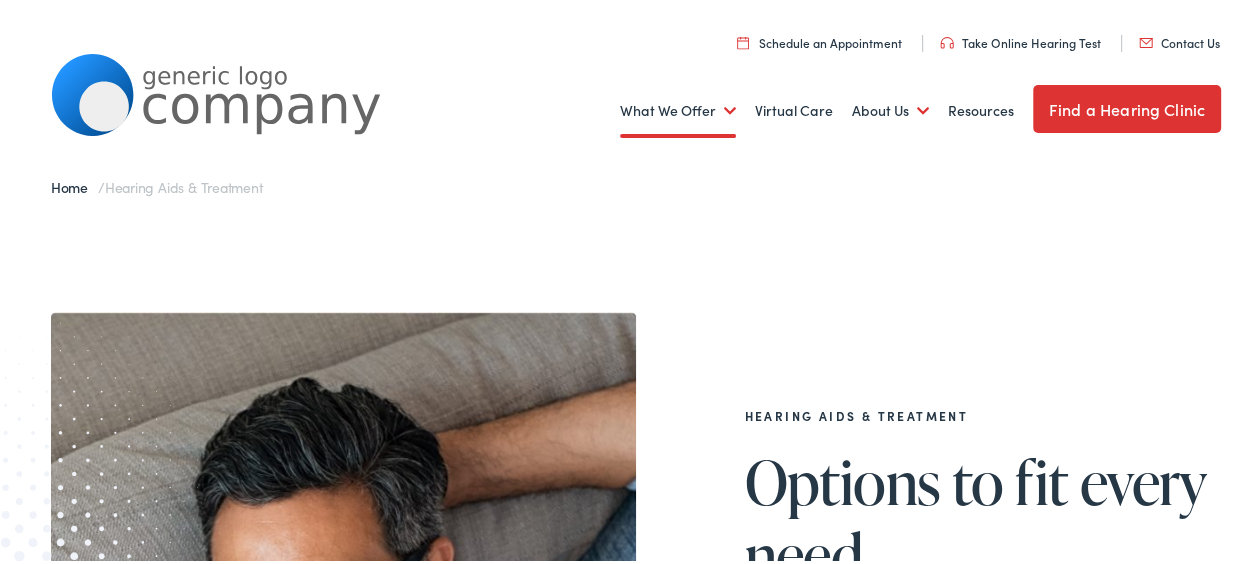 click on "Find a Hearing Clinic" at bounding box center [1127, 106] 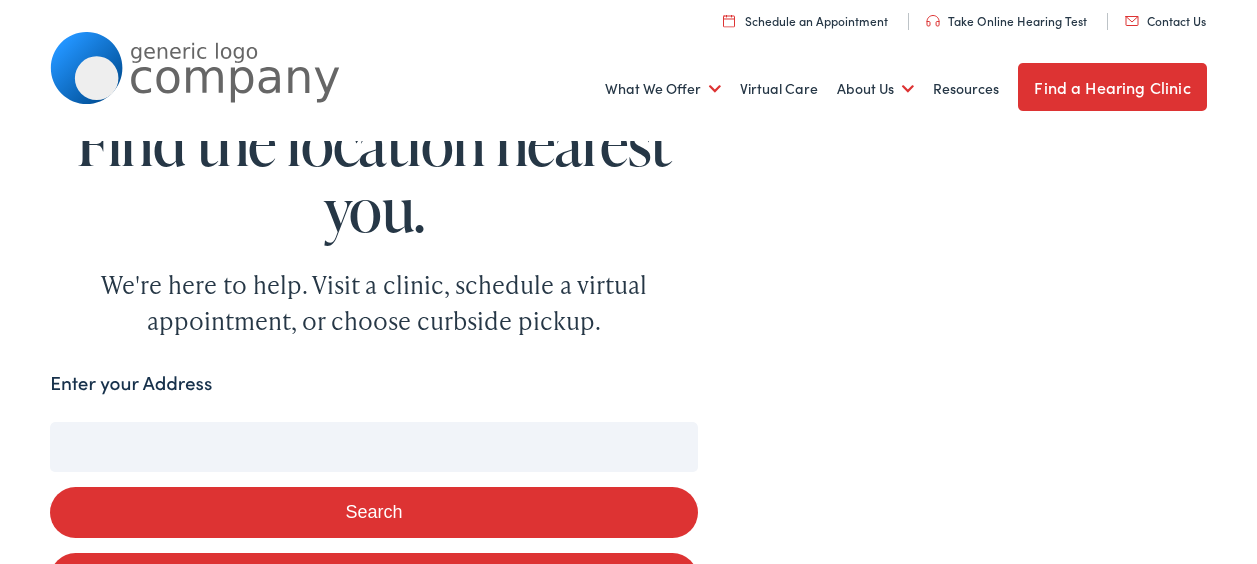 scroll, scrollTop: 0, scrollLeft: 0, axis: both 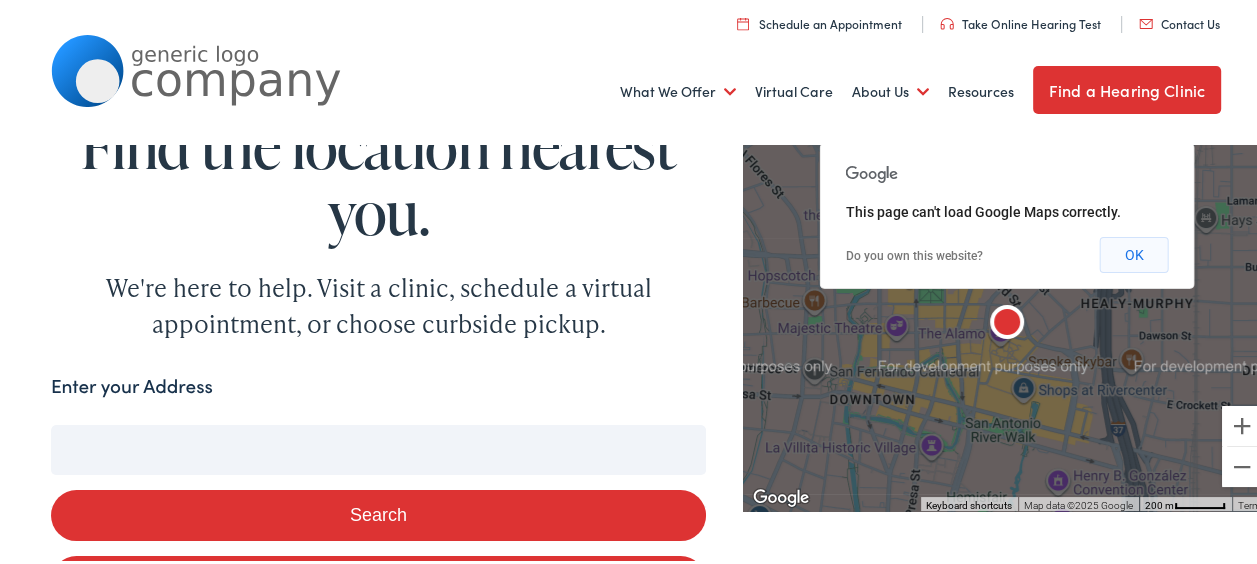 click on "OK" at bounding box center (1134, 252) 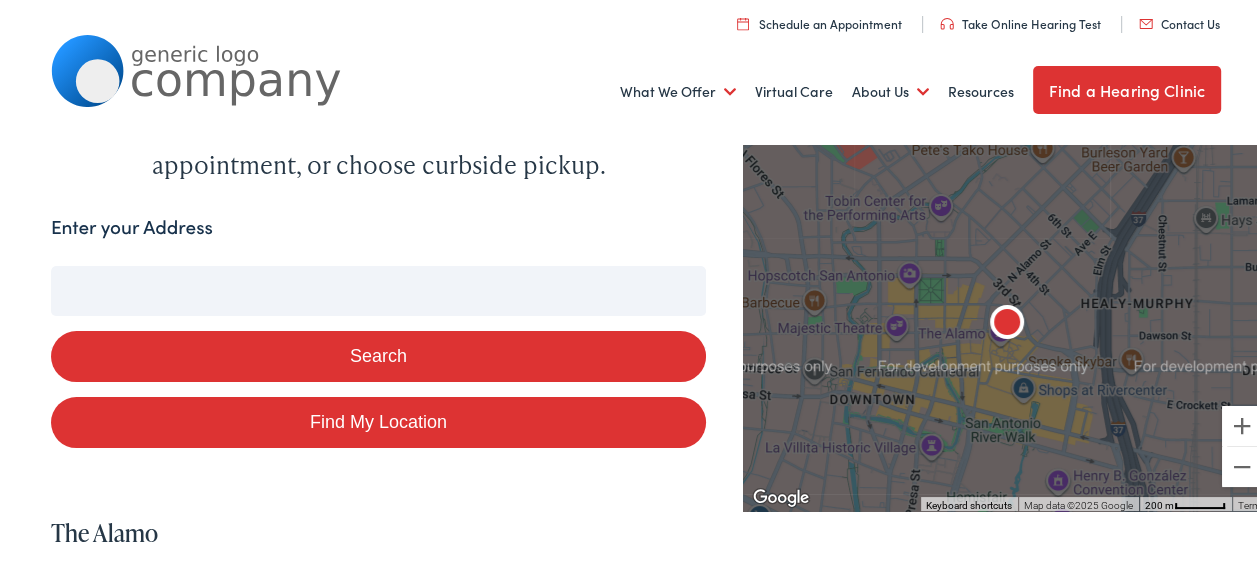 scroll, scrollTop: 200, scrollLeft: 0, axis: vertical 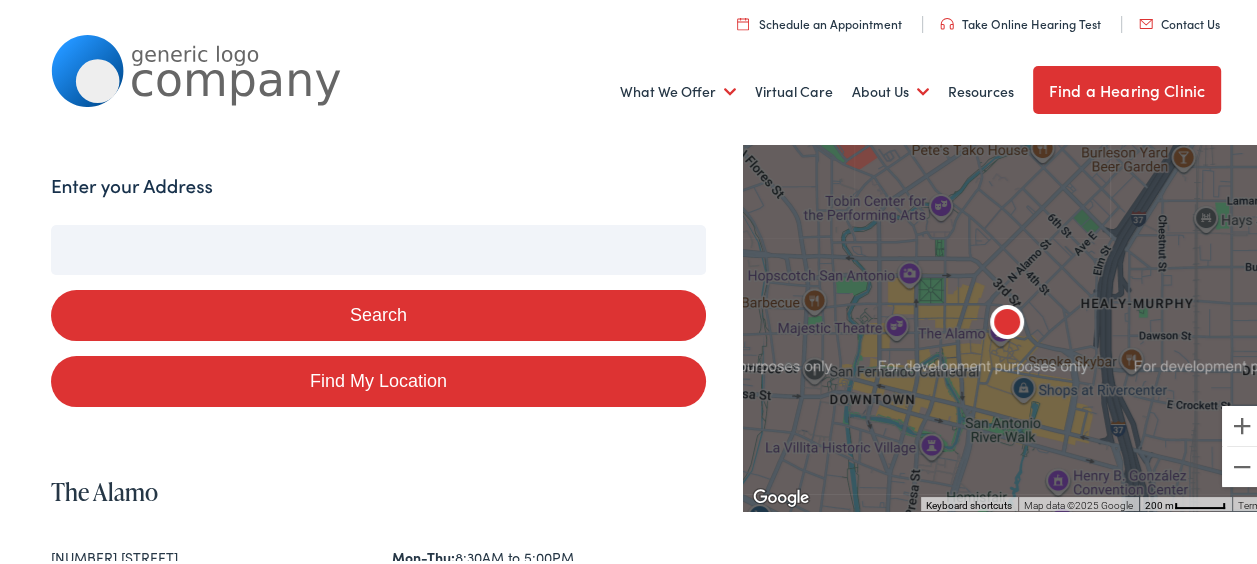 click on "Enter your Address" at bounding box center (378, 247) 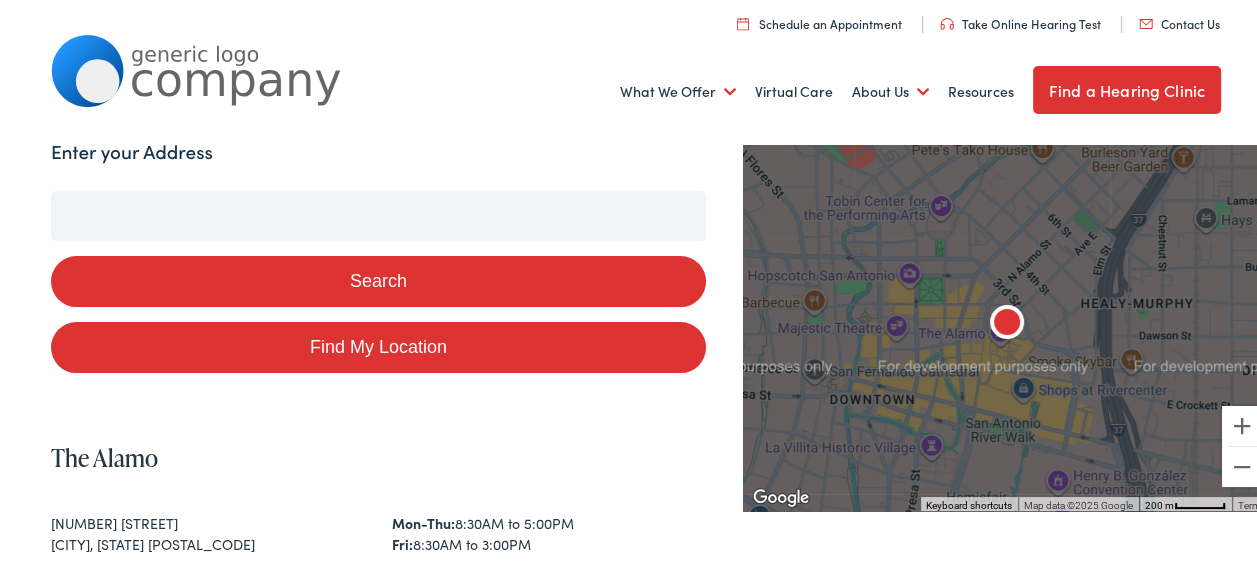 scroll, scrollTop: 200, scrollLeft: 0, axis: vertical 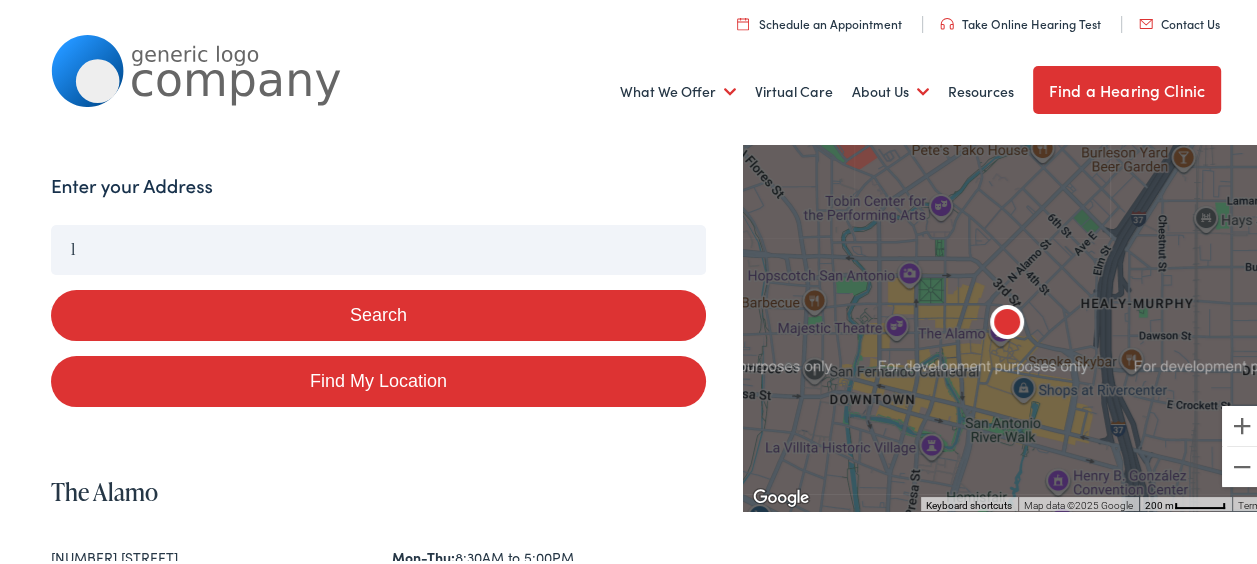 type on "l" 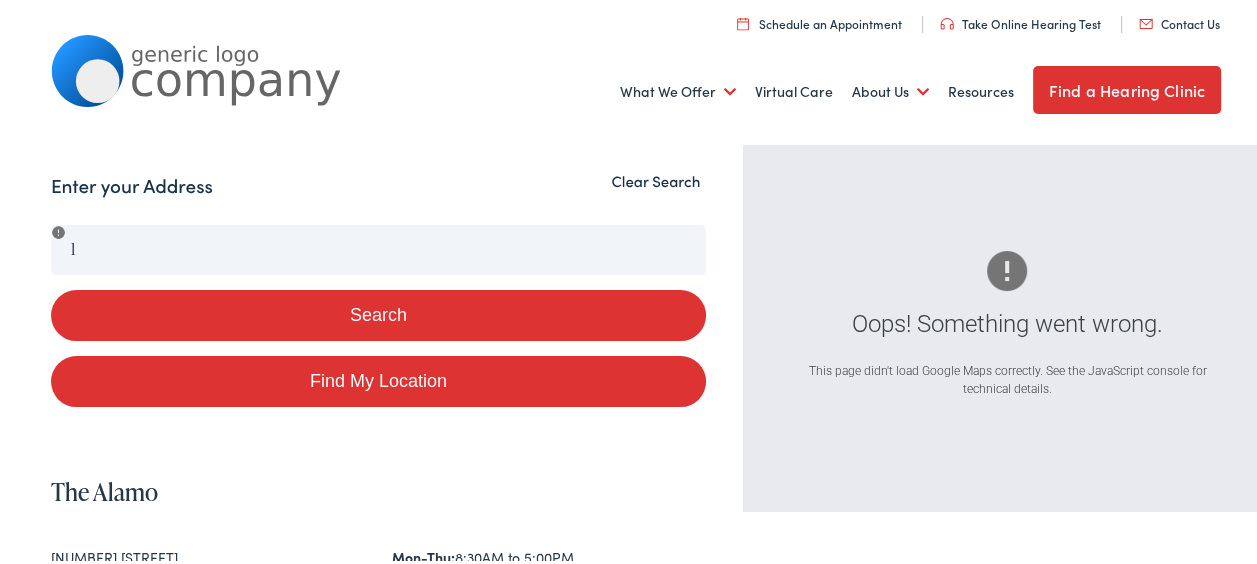 click on "Clear Search" at bounding box center [655, 178] 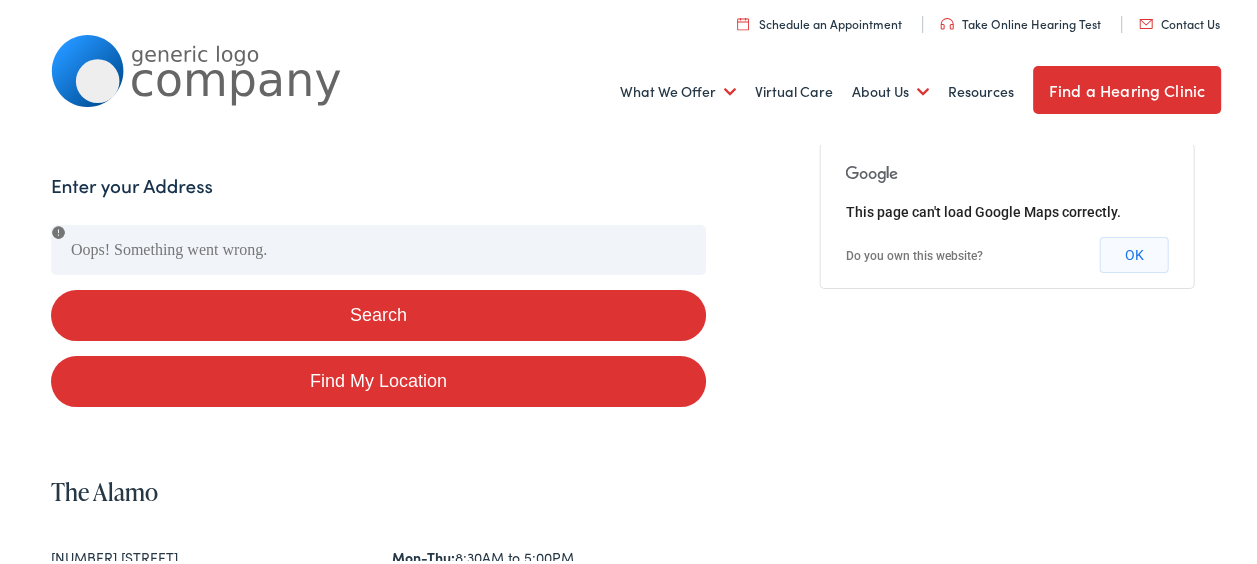click on "OK" at bounding box center (1134, 252) 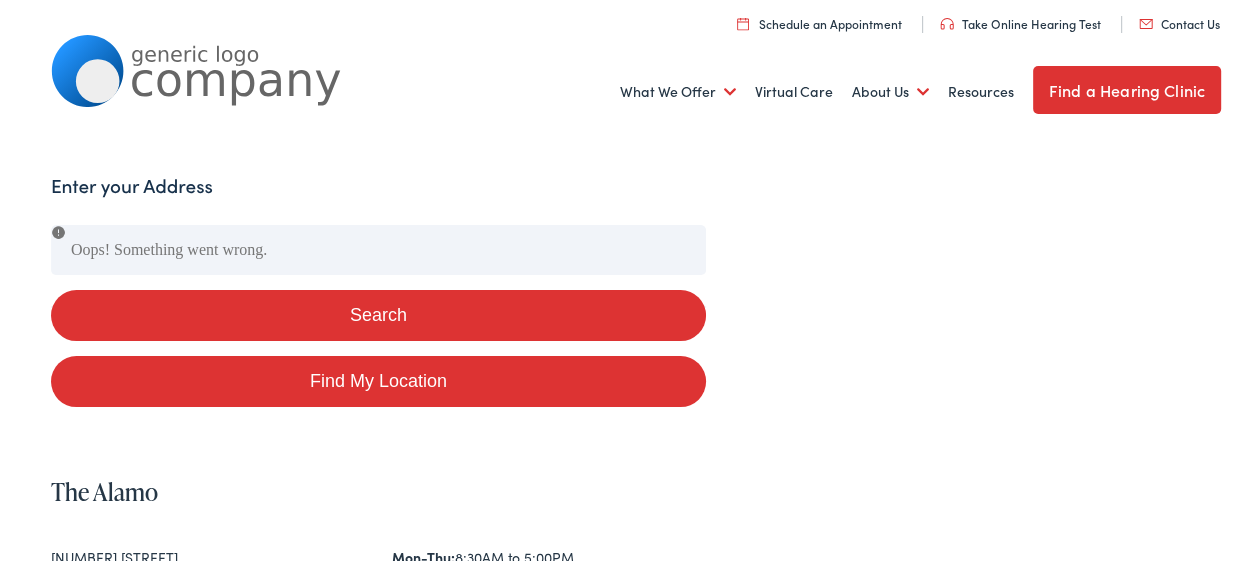 click on "Search" at bounding box center [378, 312] 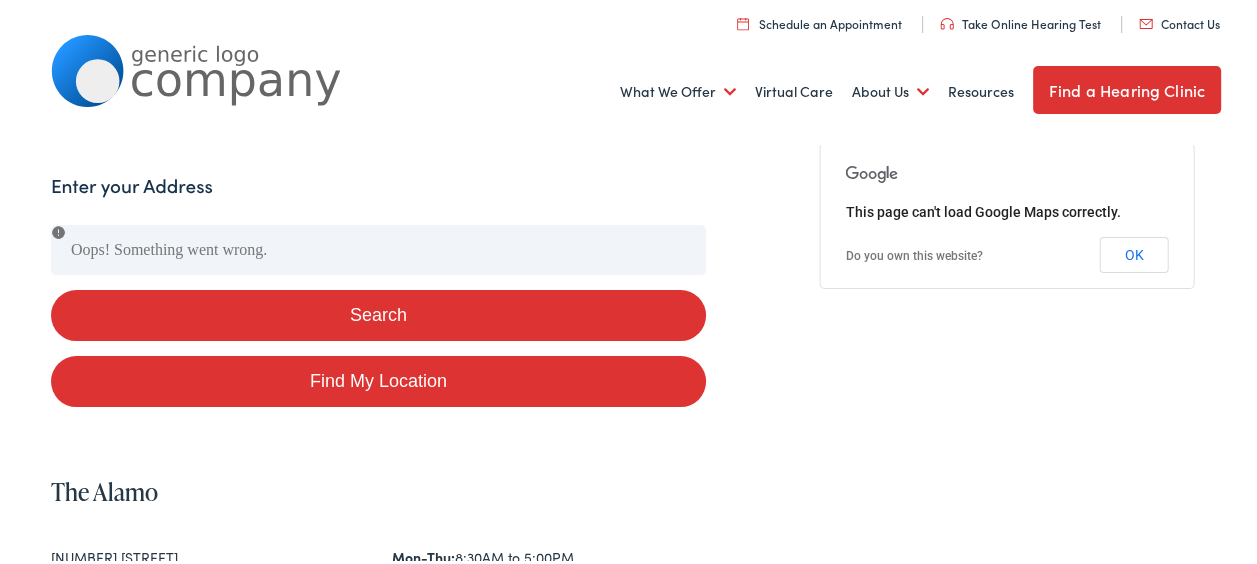 click on "Find a Hearing Clinic" at bounding box center (1127, 87) 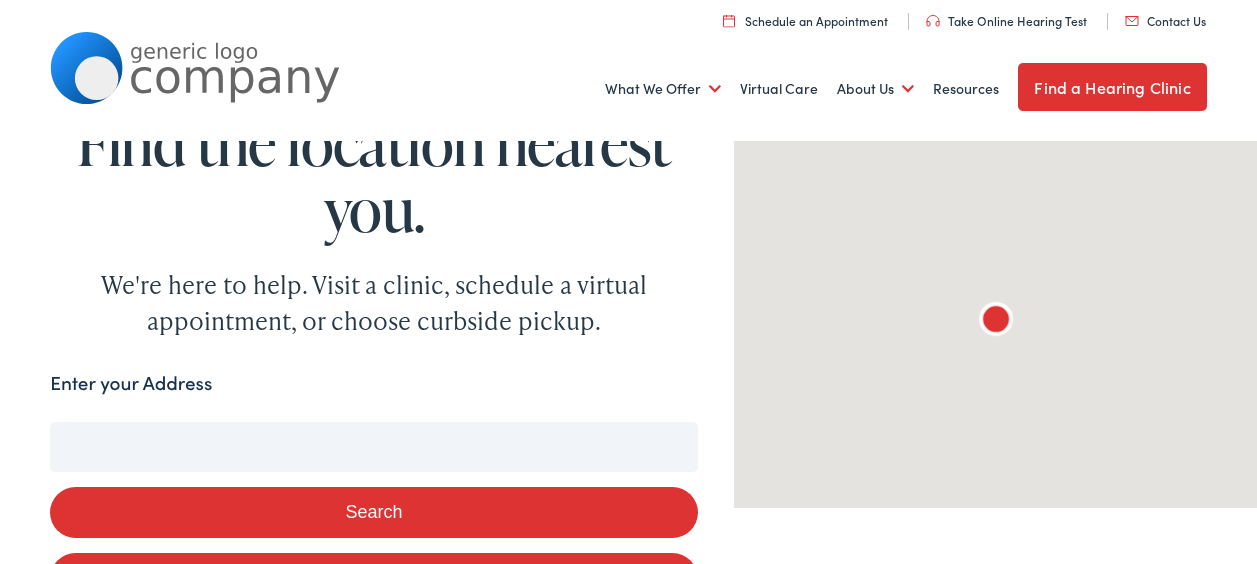scroll, scrollTop: 0, scrollLeft: 0, axis: both 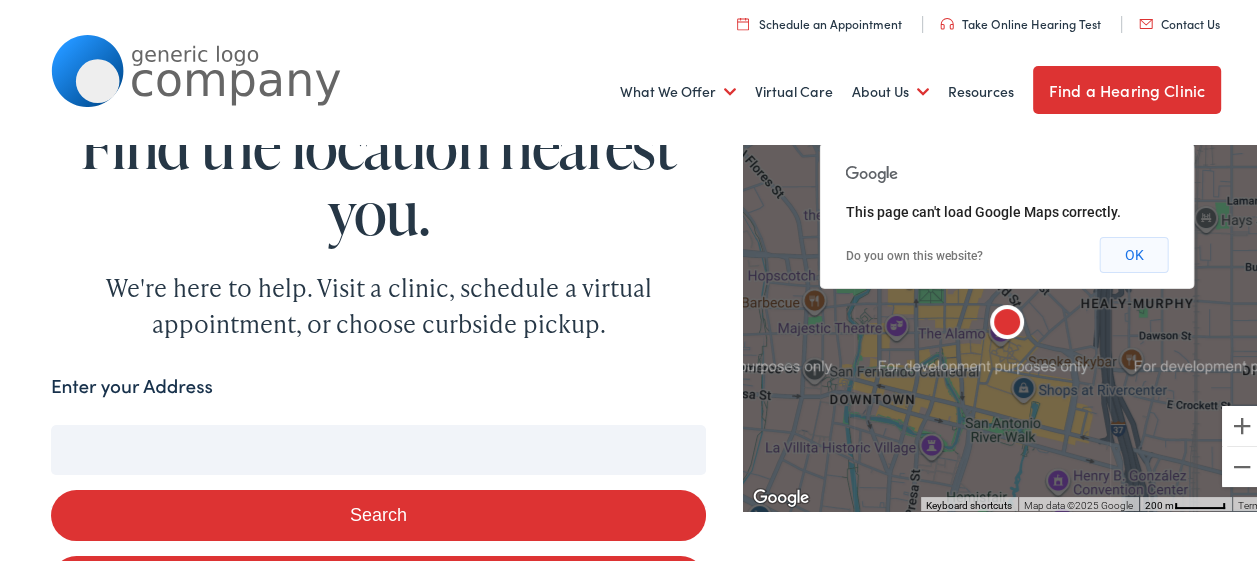 click on "OK" at bounding box center (1134, 252) 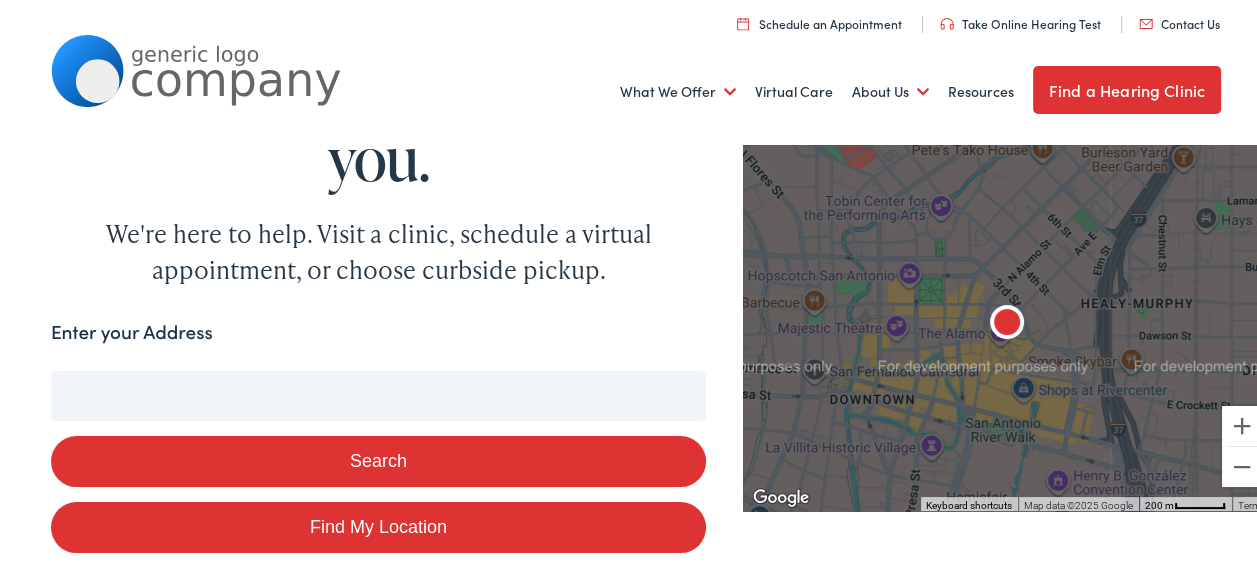 scroll, scrollTop: 100, scrollLeft: 0, axis: vertical 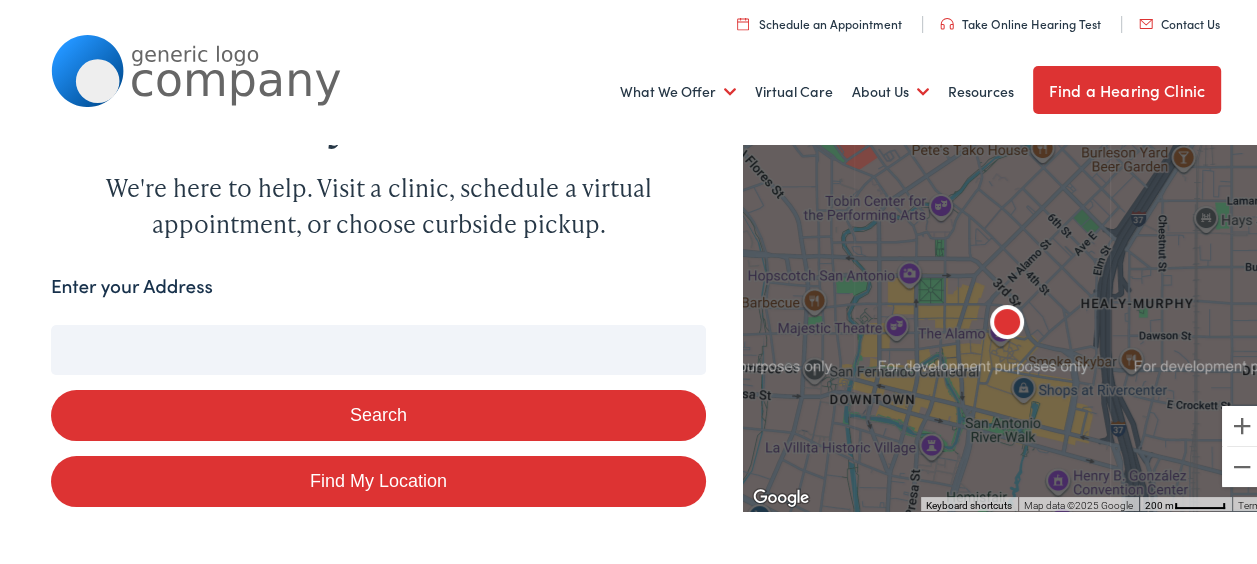 click on "Enter your Address" at bounding box center [378, 347] 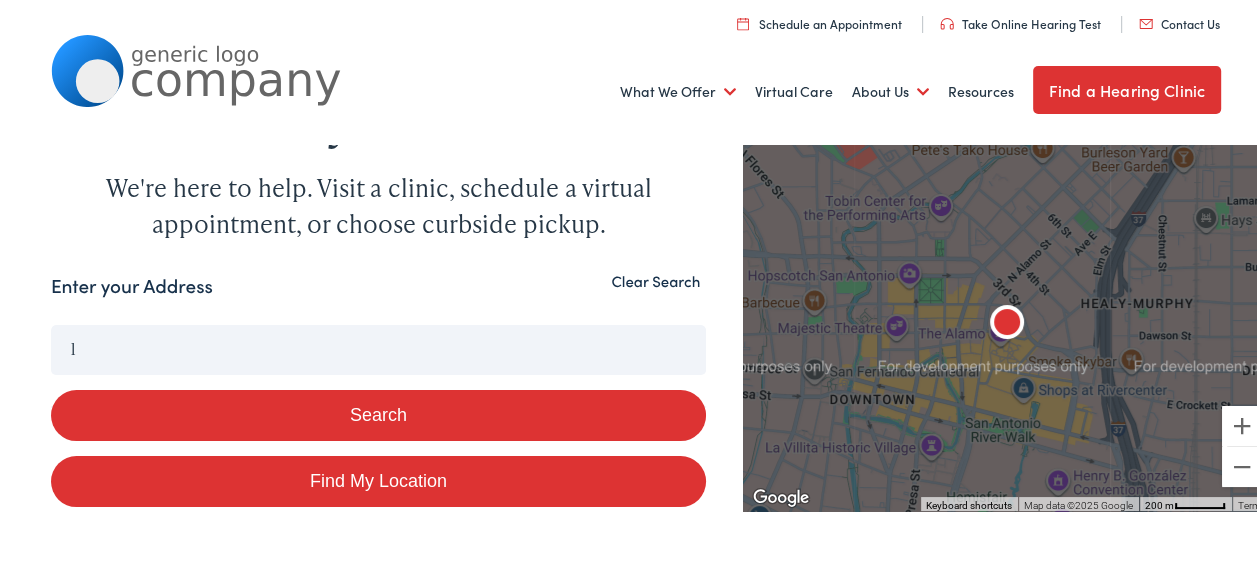 type on "l" 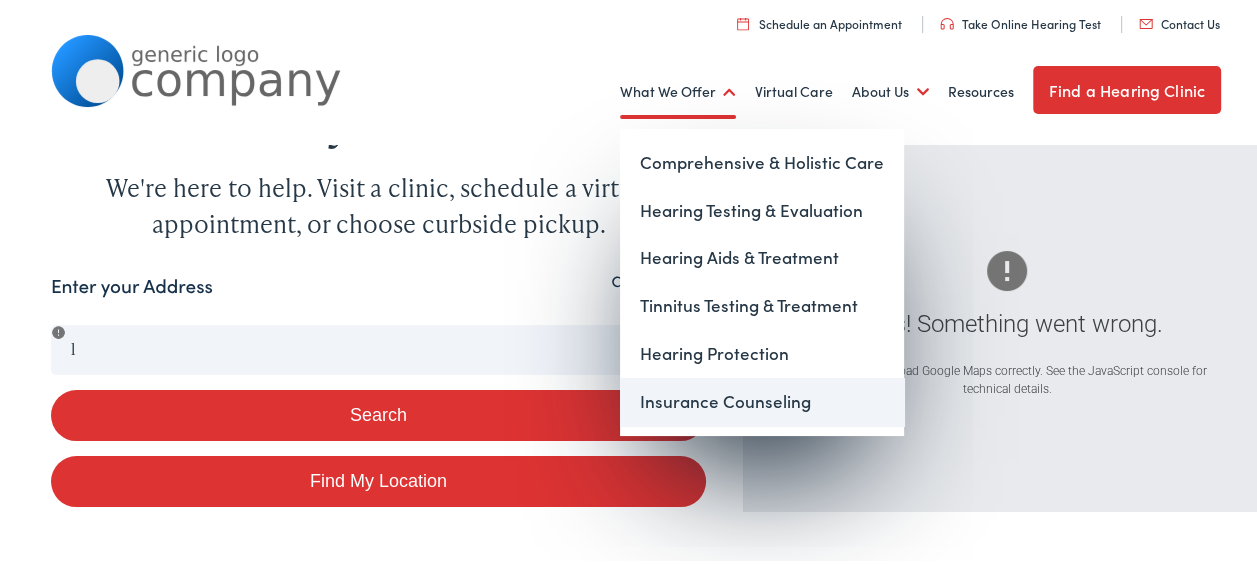 click on "Insurance Counseling" at bounding box center [762, 399] 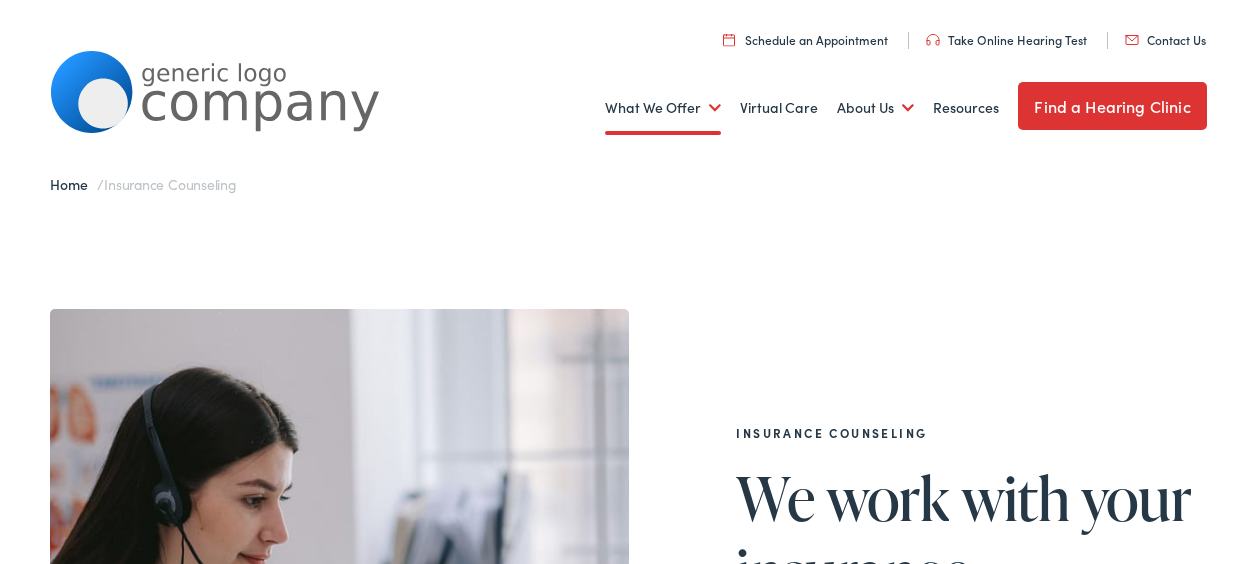 scroll, scrollTop: 0, scrollLeft: 0, axis: both 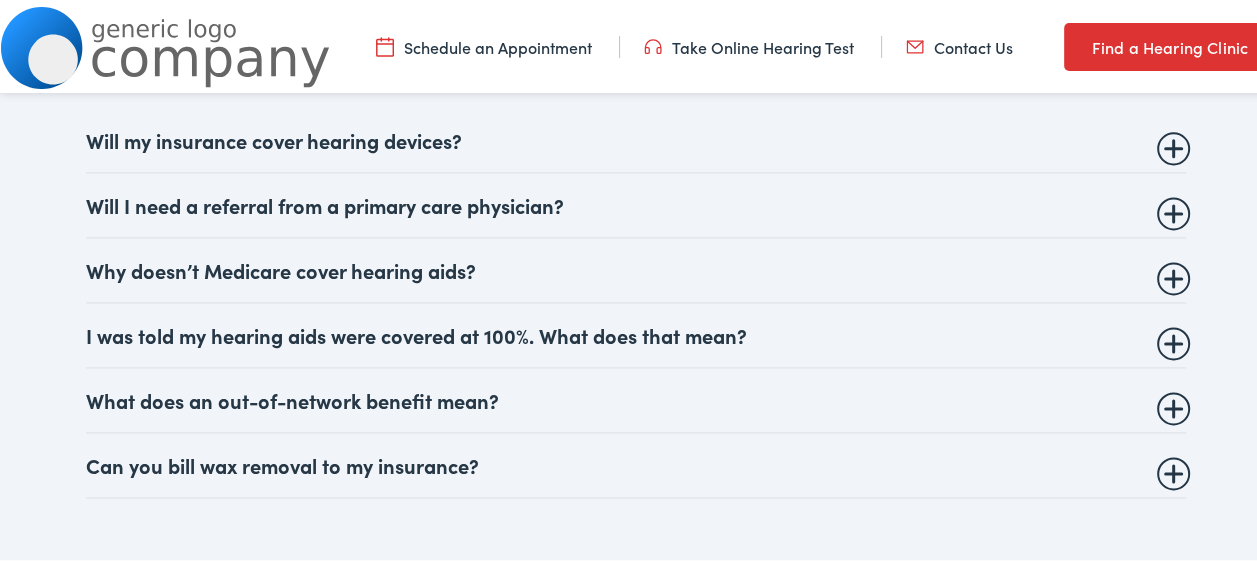 click on "What does an out-of-network benefit mean?" at bounding box center [636, 397] 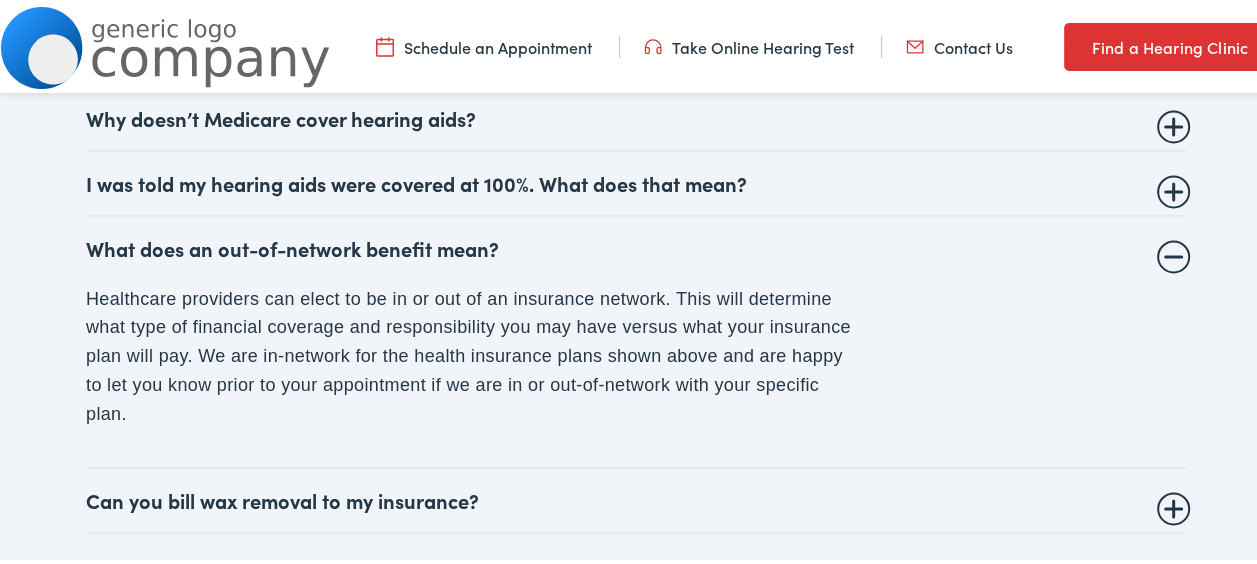 scroll, scrollTop: 2400, scrollLeft: 0, axis: vertical 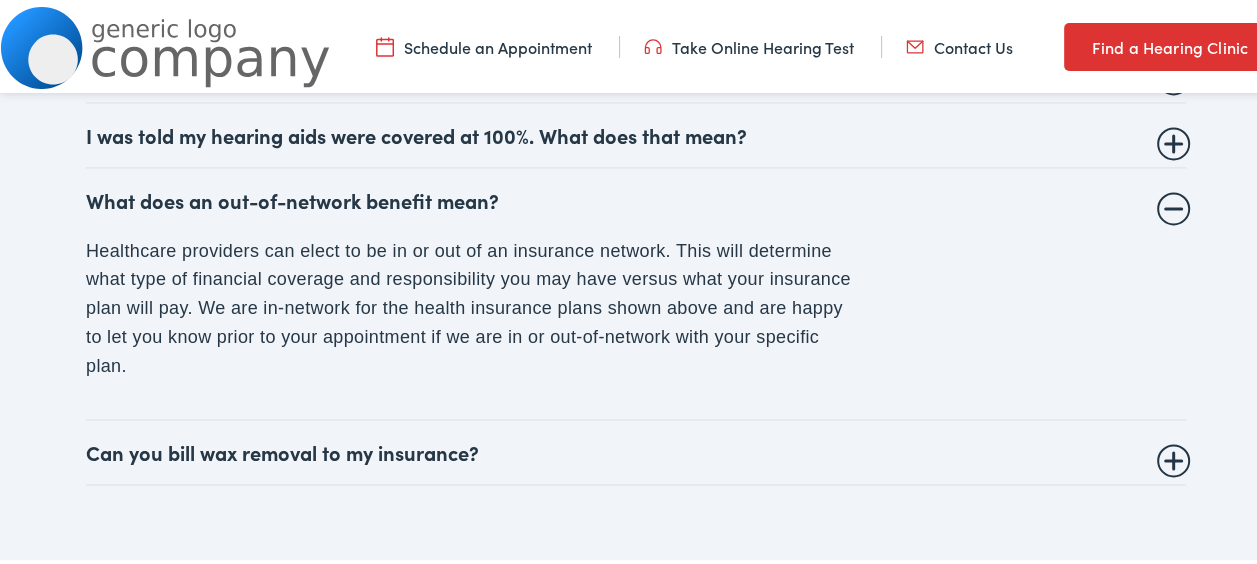 click on "What does an out-of-network benefit mean?" at bounding box center [636, 197] 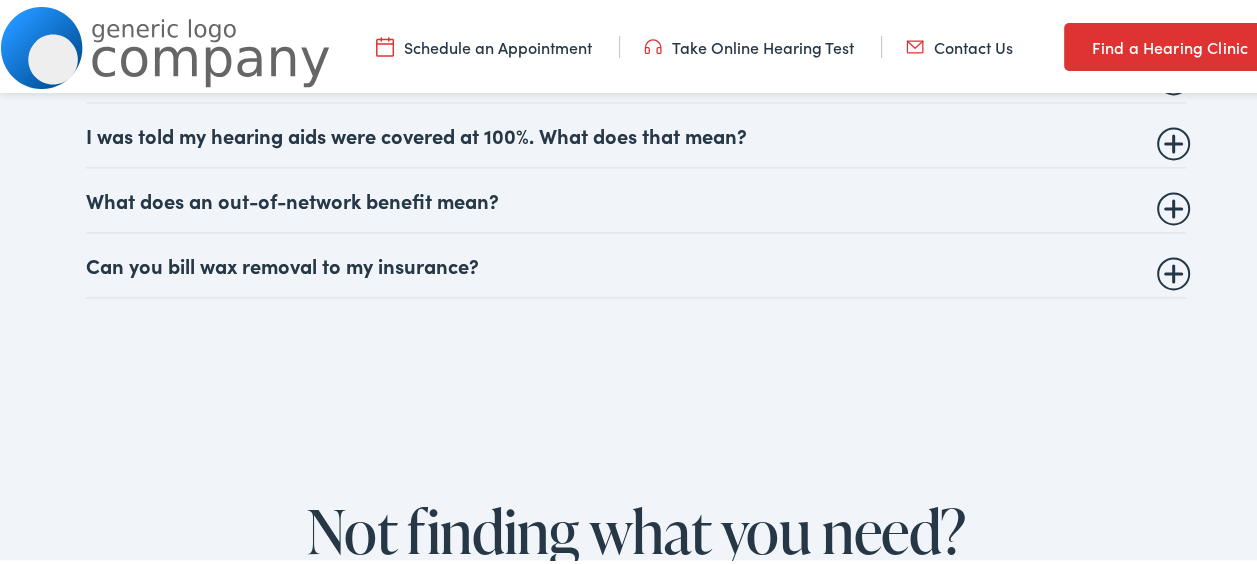 click on "Can you bill wax removal to my insurance?" at bounding box center (636, 262) 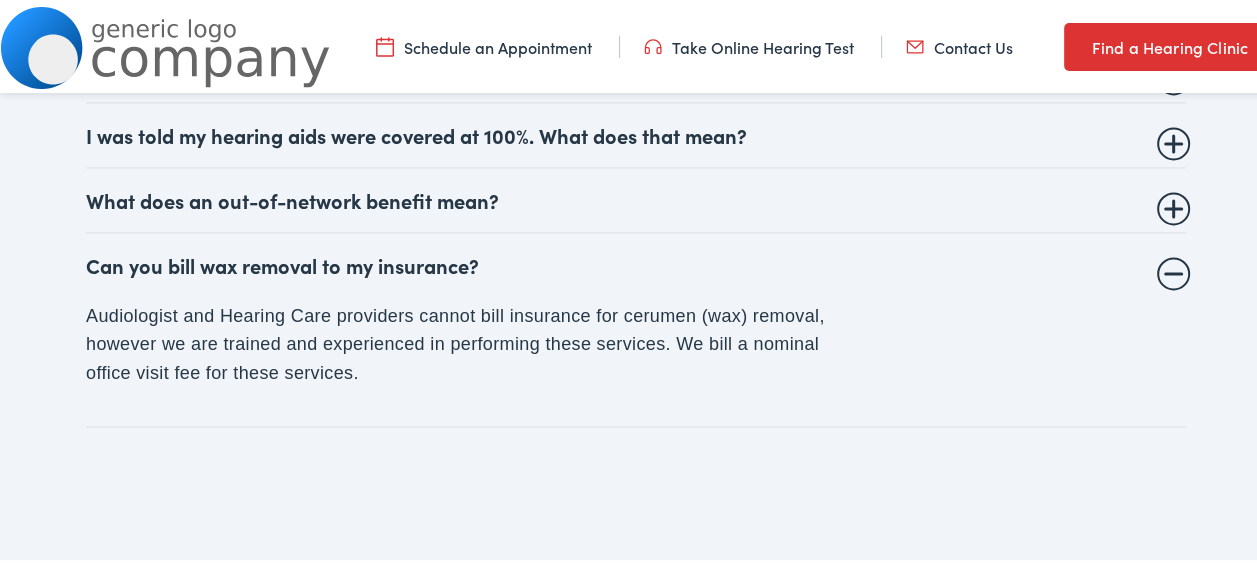 click on "Can you bill wax removal to my insurance?" at bounding box center [636, 262] 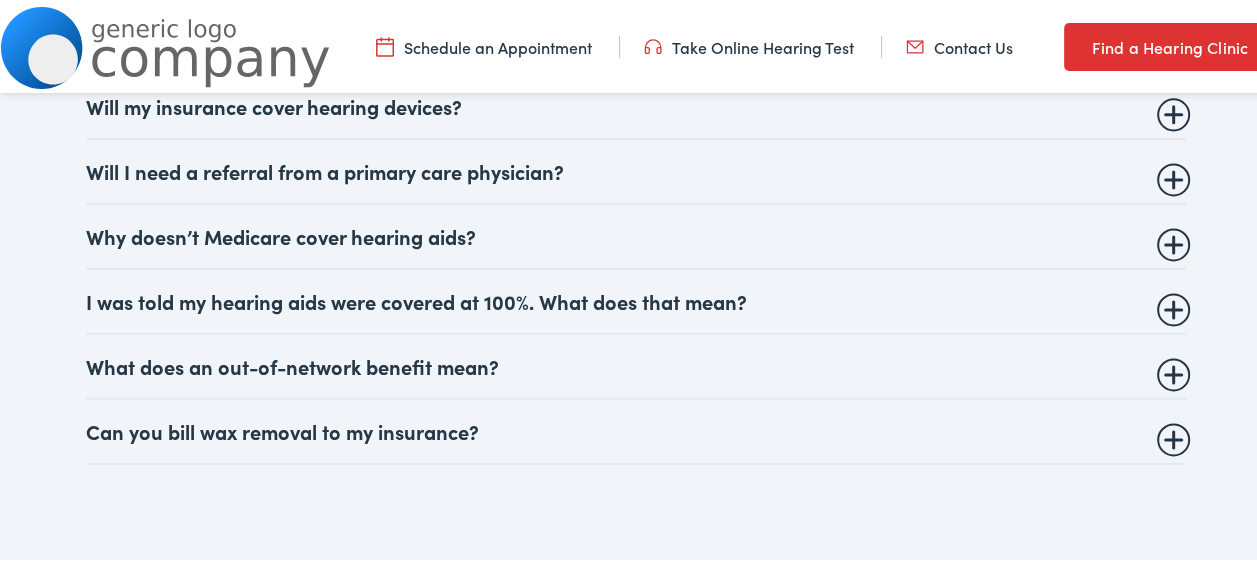scroll, scrollTop: 2200, scrollLeft: 0, axis: vertical 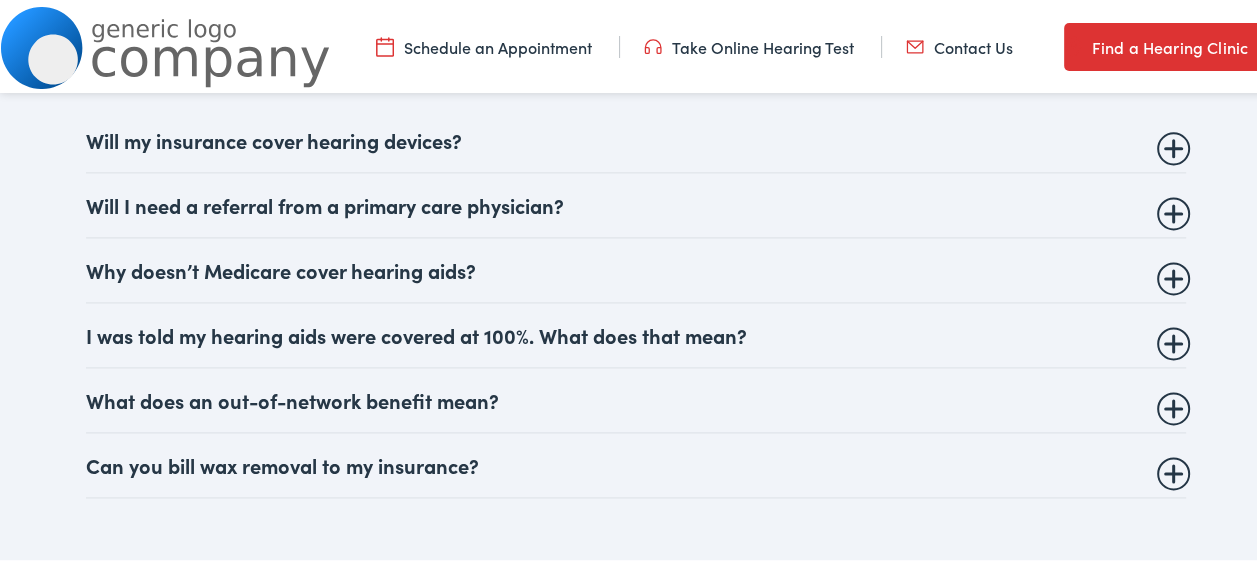 click on "Why doesn’t Medicare cover hearing aids?" at bounding box center (636, 267) 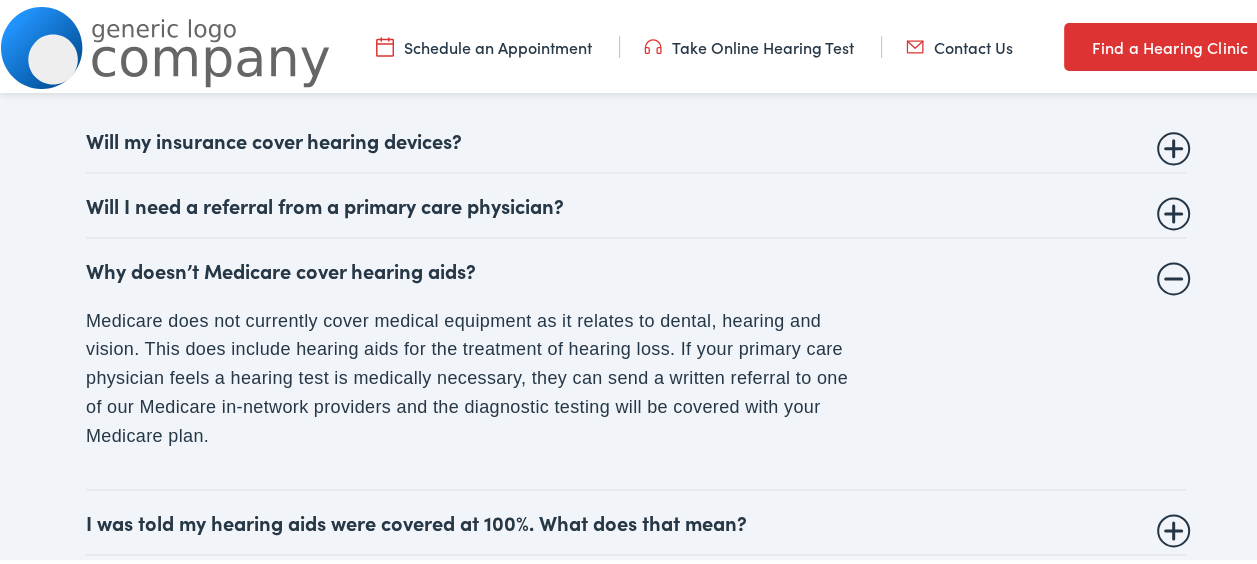 click on "Why doesn’t Medicare cover hearing aids?
Medicare does not currently cover medical equipment as it relates to dental, hearing and vision. This does include hearing aids for the treatment of hearing loss. If your primary care physician feels a hearing test is medically necessary, they can send a written referral to one of our Medicare in-network providers and the diagnostic testing will be covered with your Medicare plan." at bounding box center [636, 361] 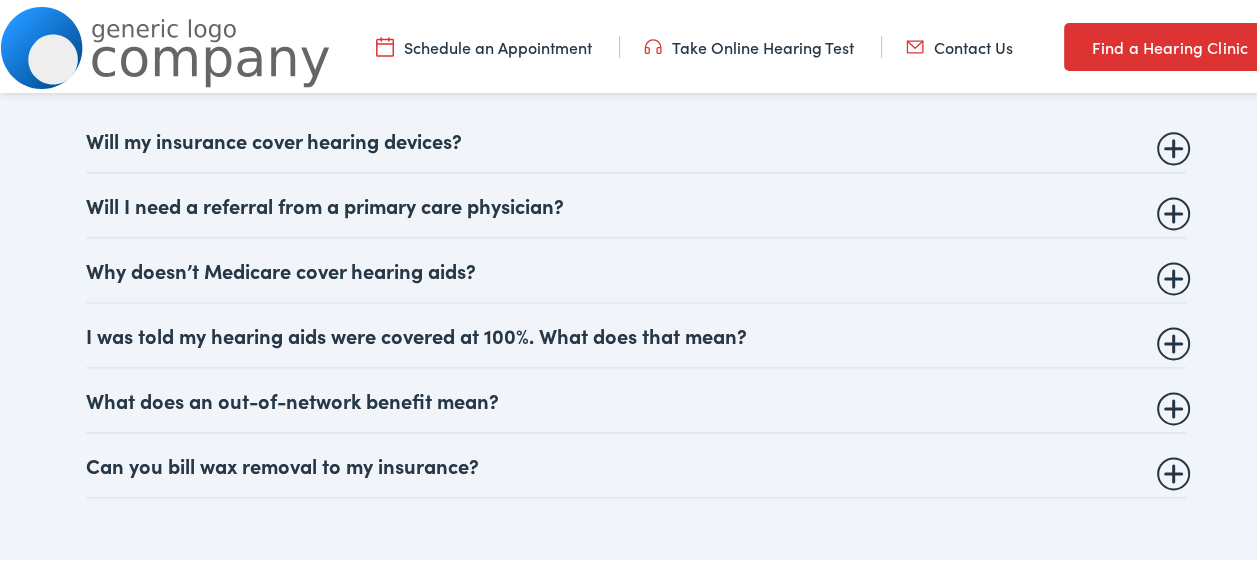 click on "Will I need a referral from a primary care physician?" at bounding box center (636, 202) 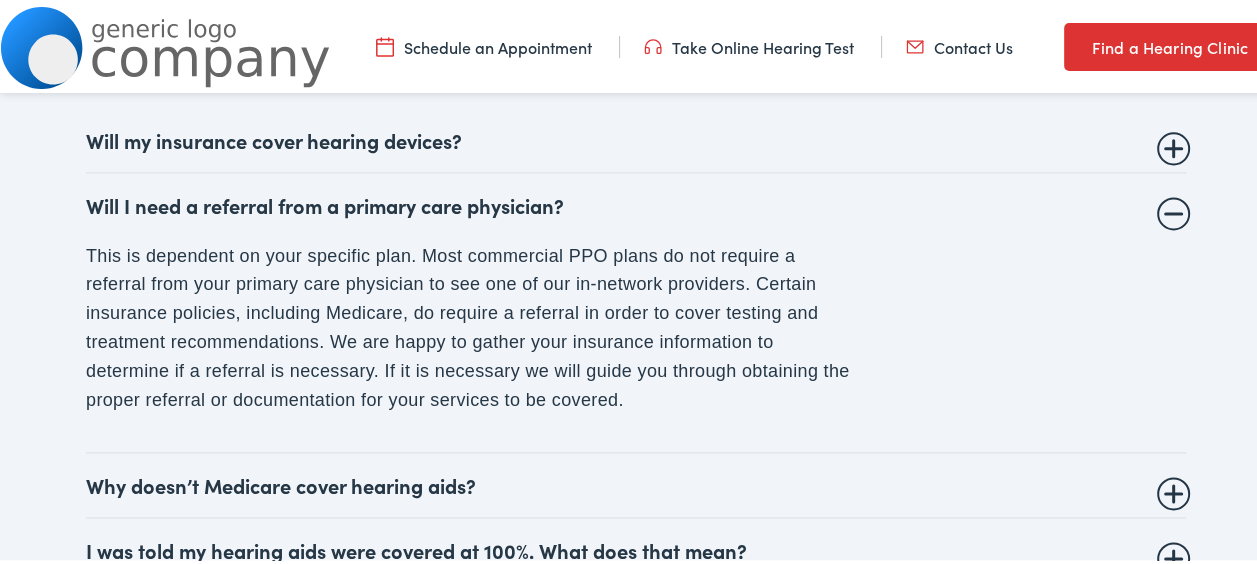 click on "Will I need a referral from a primary care physician?" at bounding box center [636, 202] 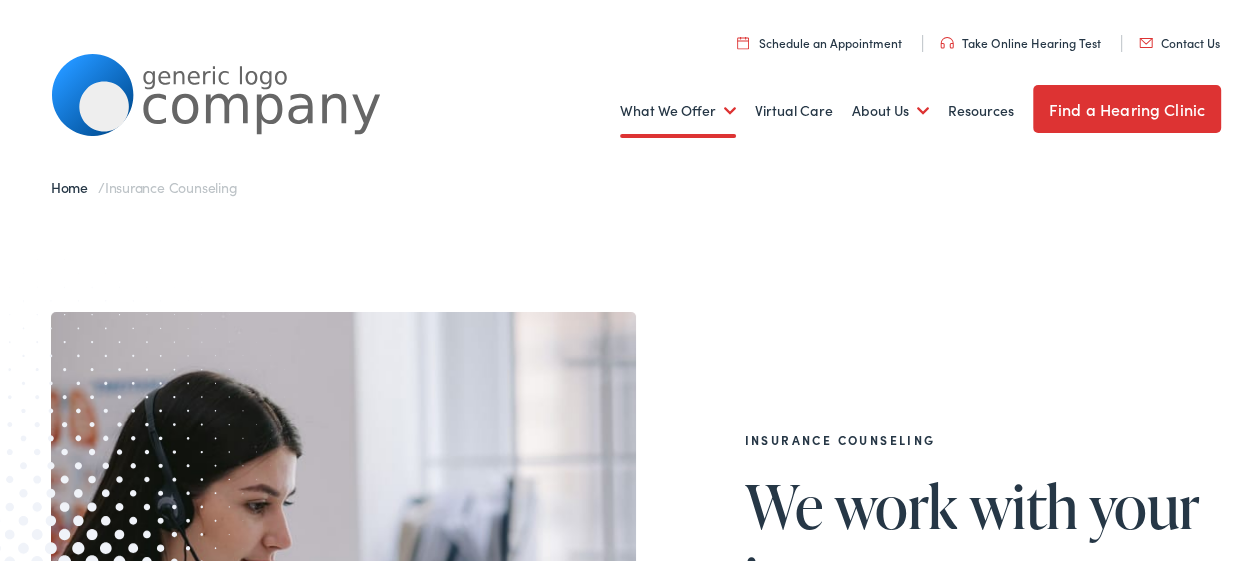 scroll, scrollTop: 0, scrollLeft: 0, axis: both 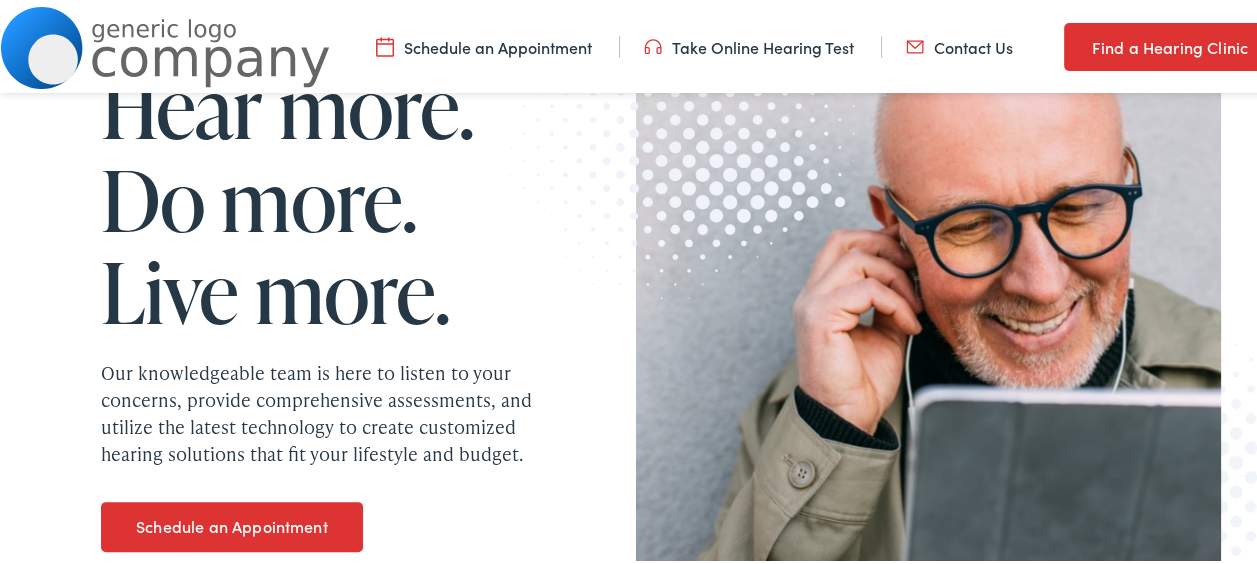 click on "Take Online Hearing Test" at bounding box center (749, 44) 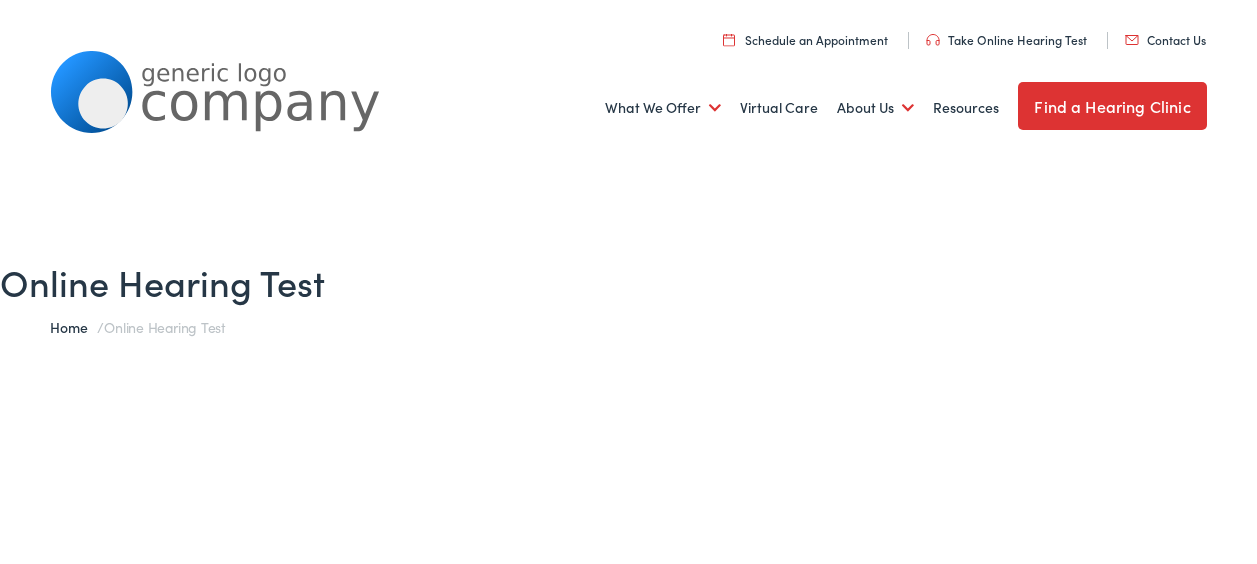 scroll, scrollTop: 0, scrollLeft: 0, axis: both 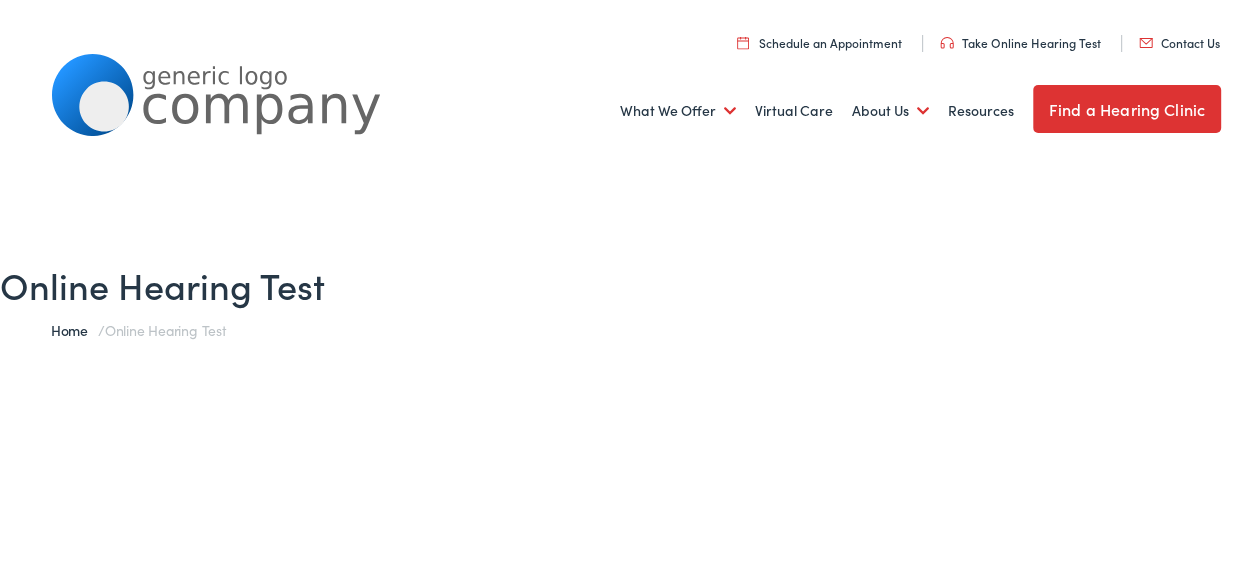 click on "Home" at bounding box center [74, 327] 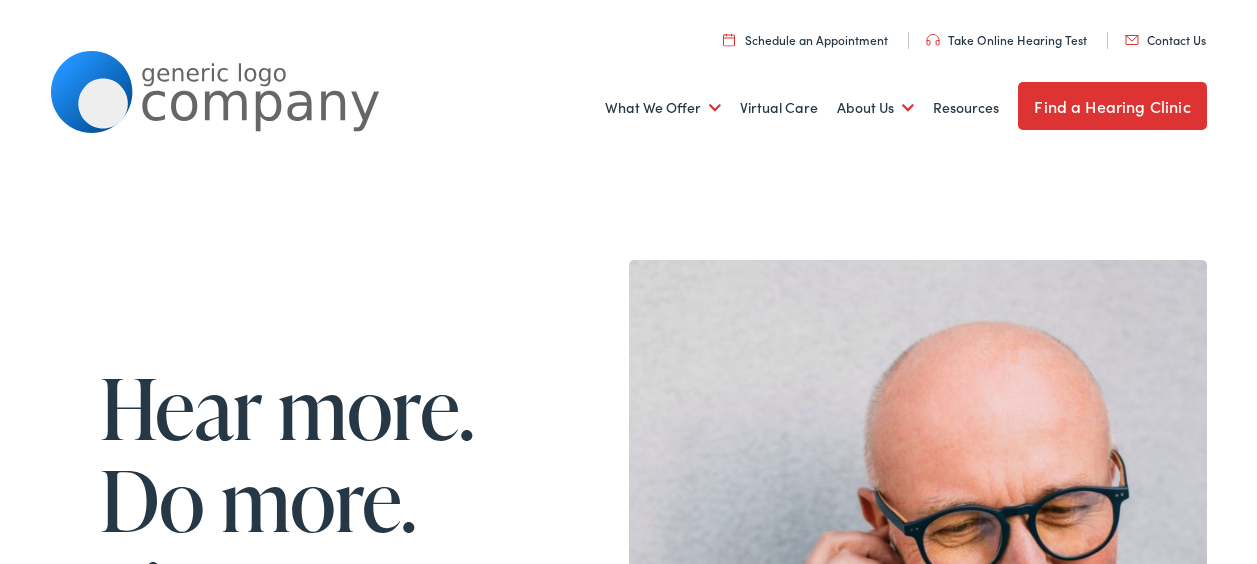 scroll, scrollTop: 0, scrollLeft: 0, axis: both 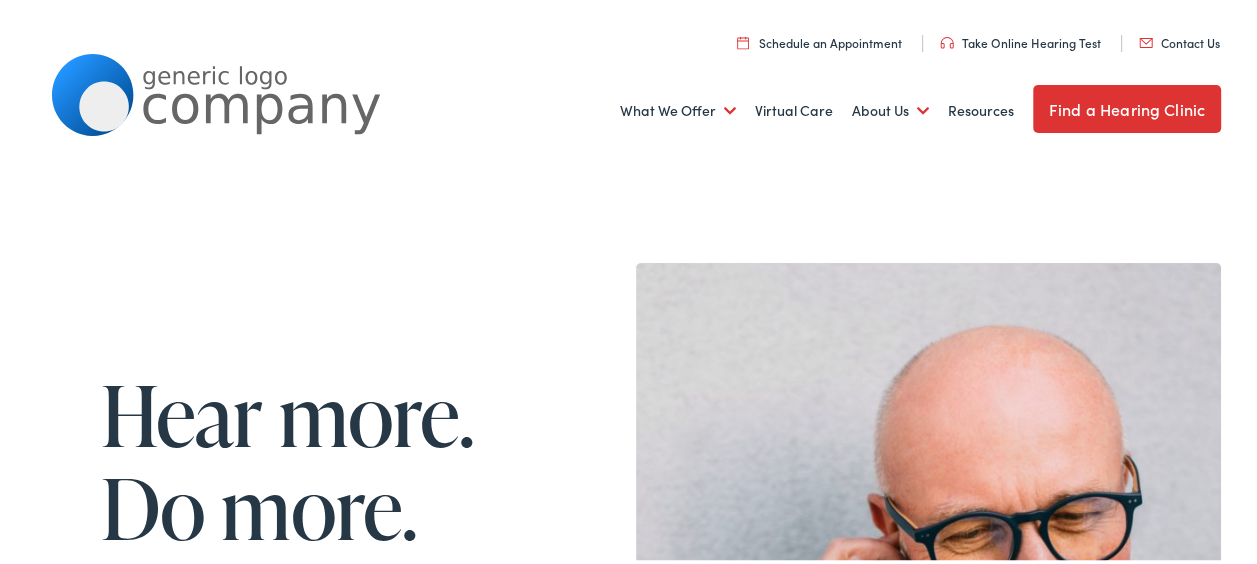 click on "Find a Hearing Clinic" at bounding box center [1127, 106] 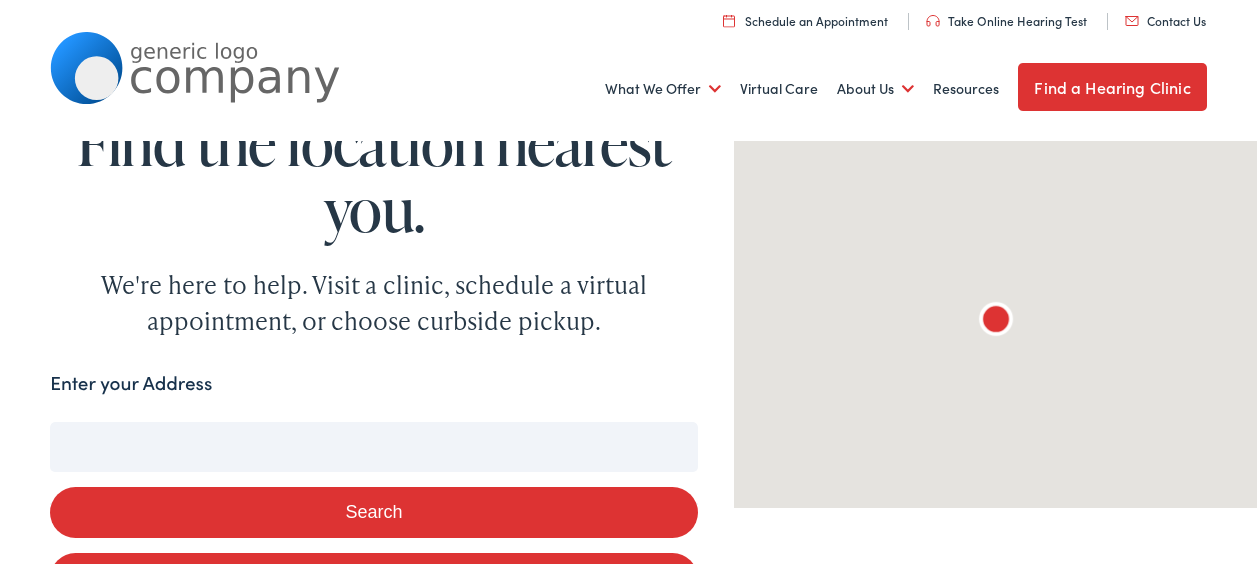 scroll, scrollTop: 0, scrollLeft: 0, axis: both 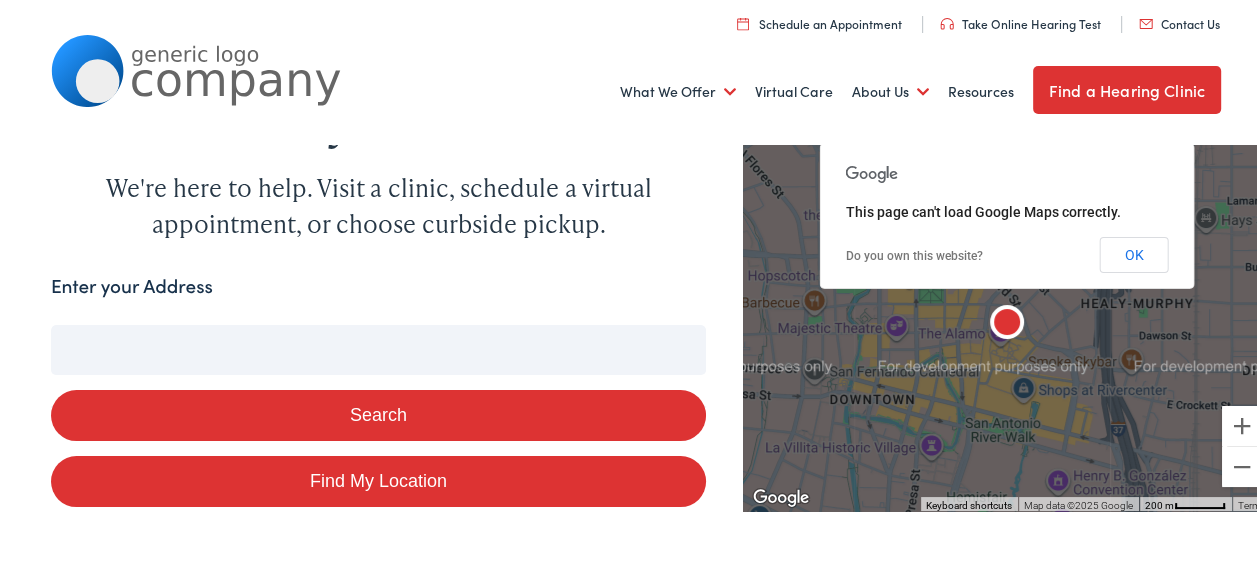 click on "Find My Location" at bounding box center [378, 478] 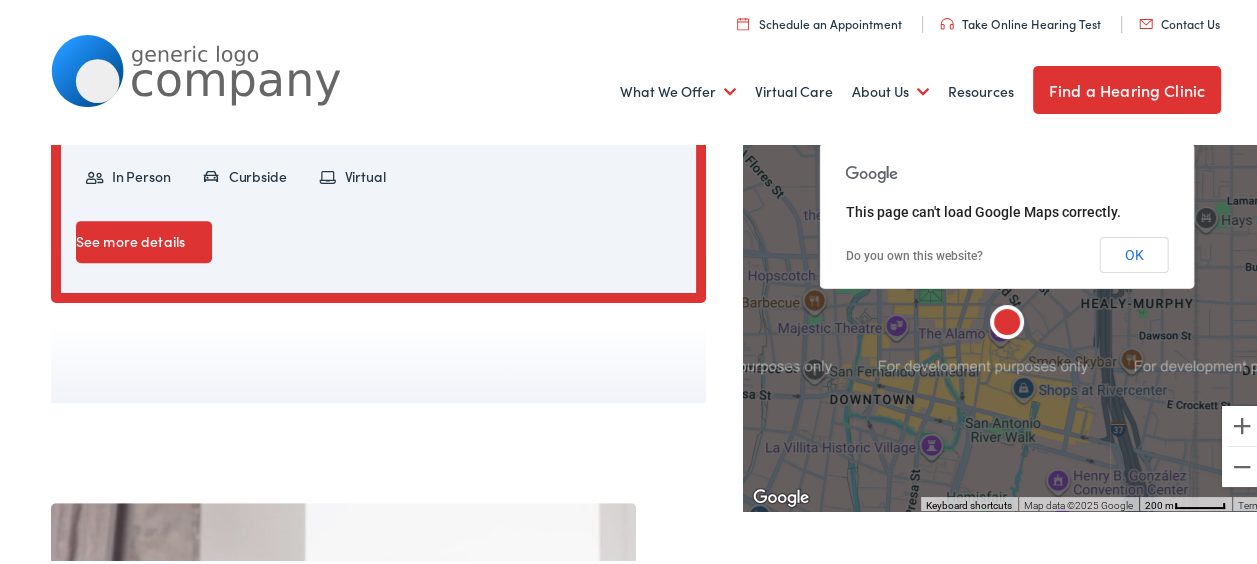 scroll, scrollTop: 700, scrollLeft: 0, axis: vertical 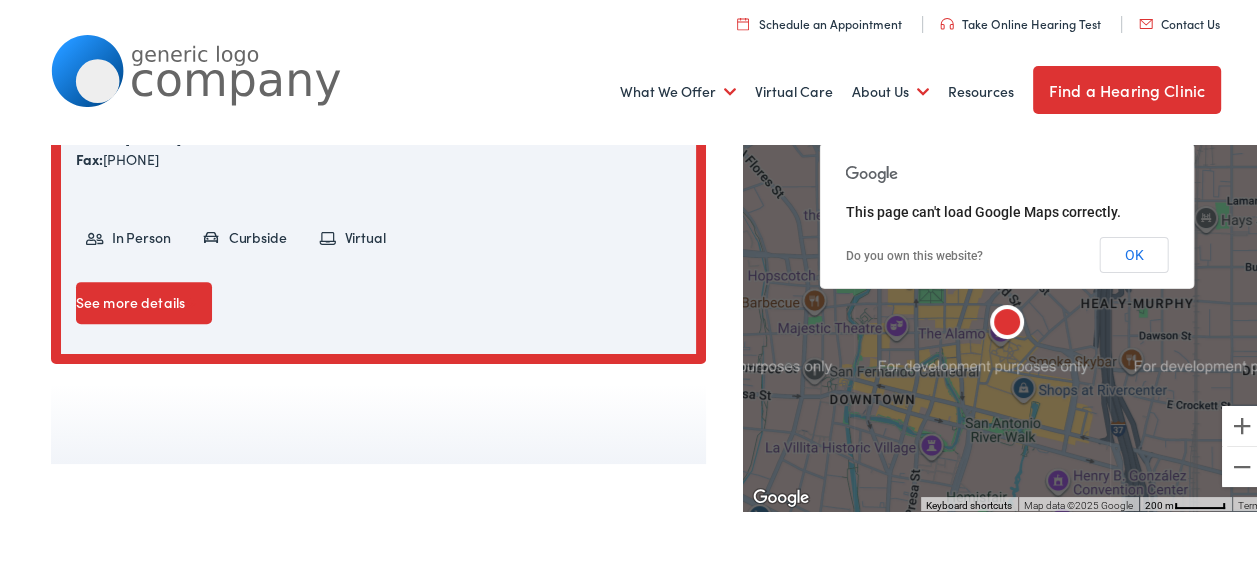 click on "See more details" at bounding box center (144, 300) 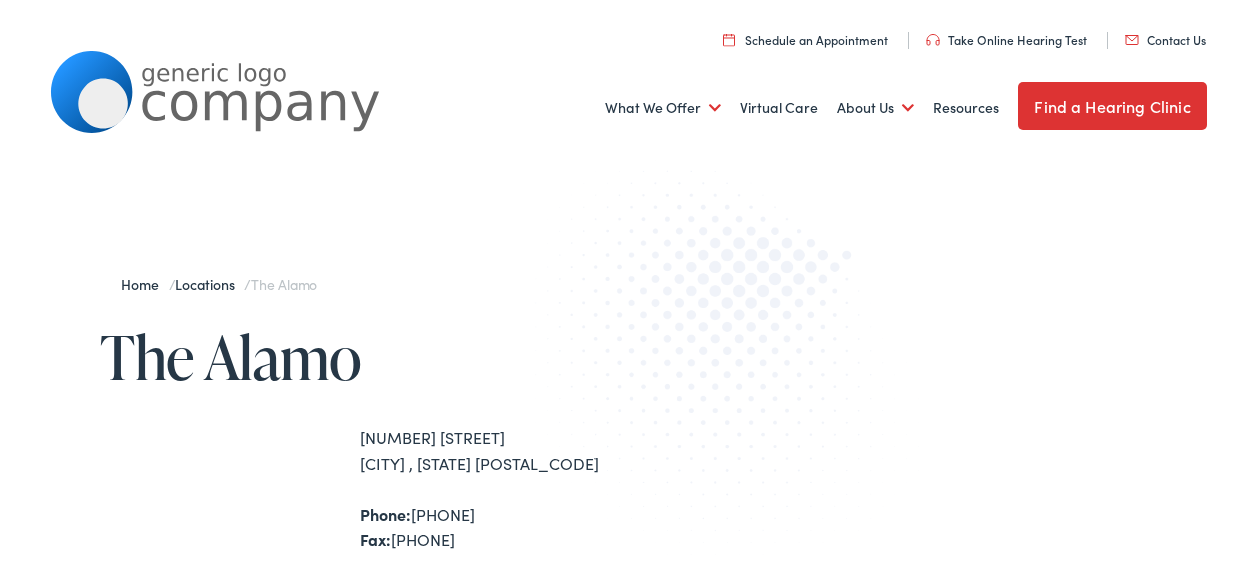scroll, scrollTop: 0, scrollLeft: 0, axis: both 